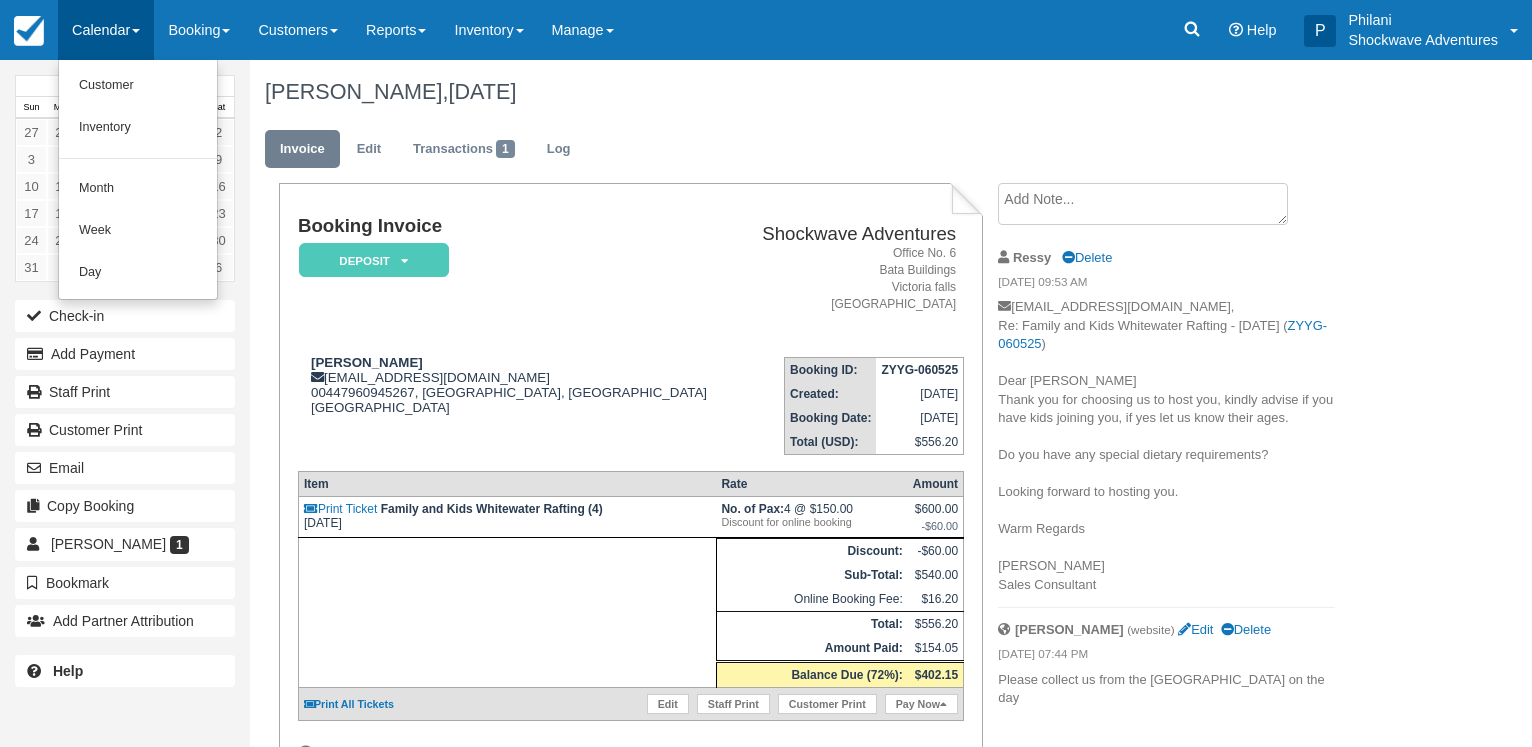 scroll, scrollTop: 0, scrollLeft: 0, axis: both 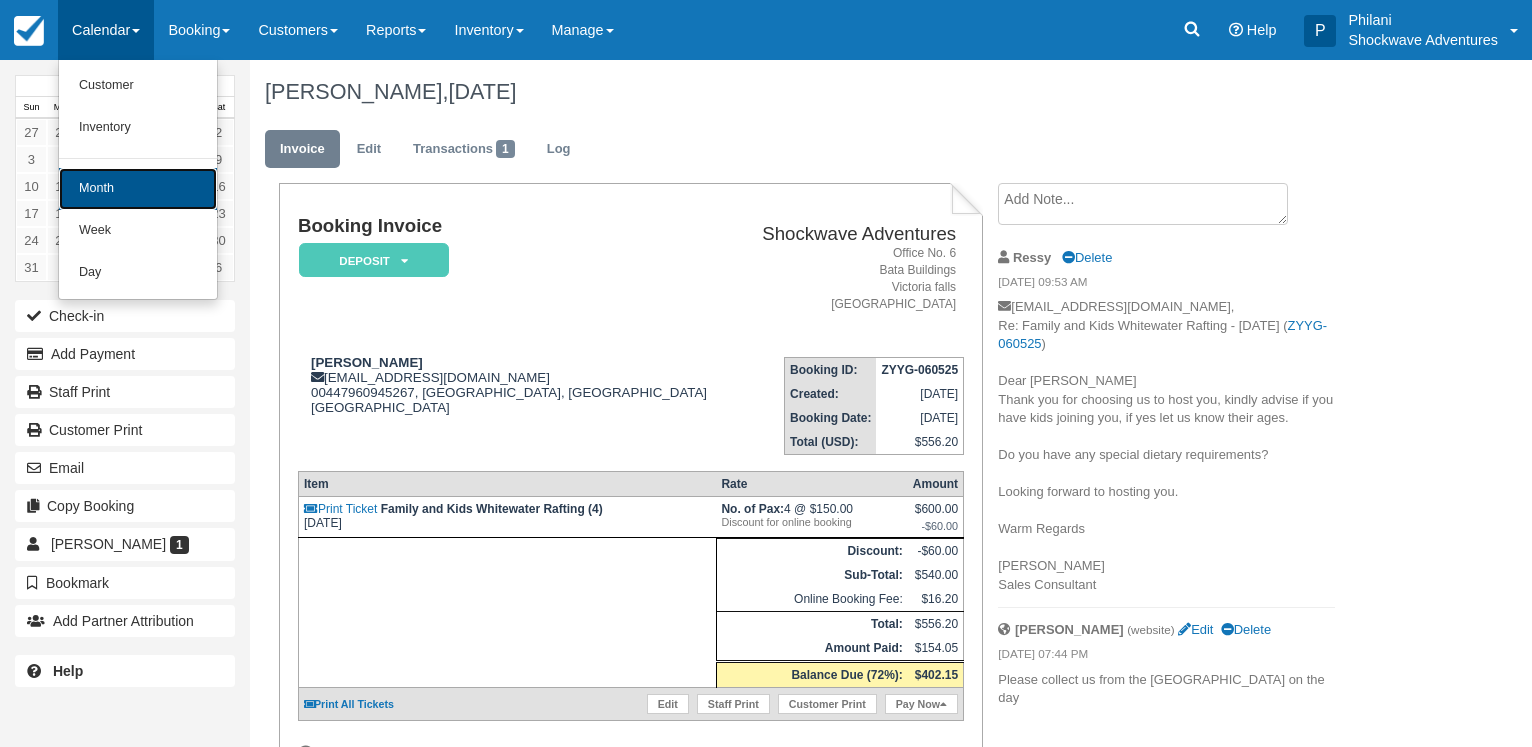 click on "Month" at bounding box center [138, 189] 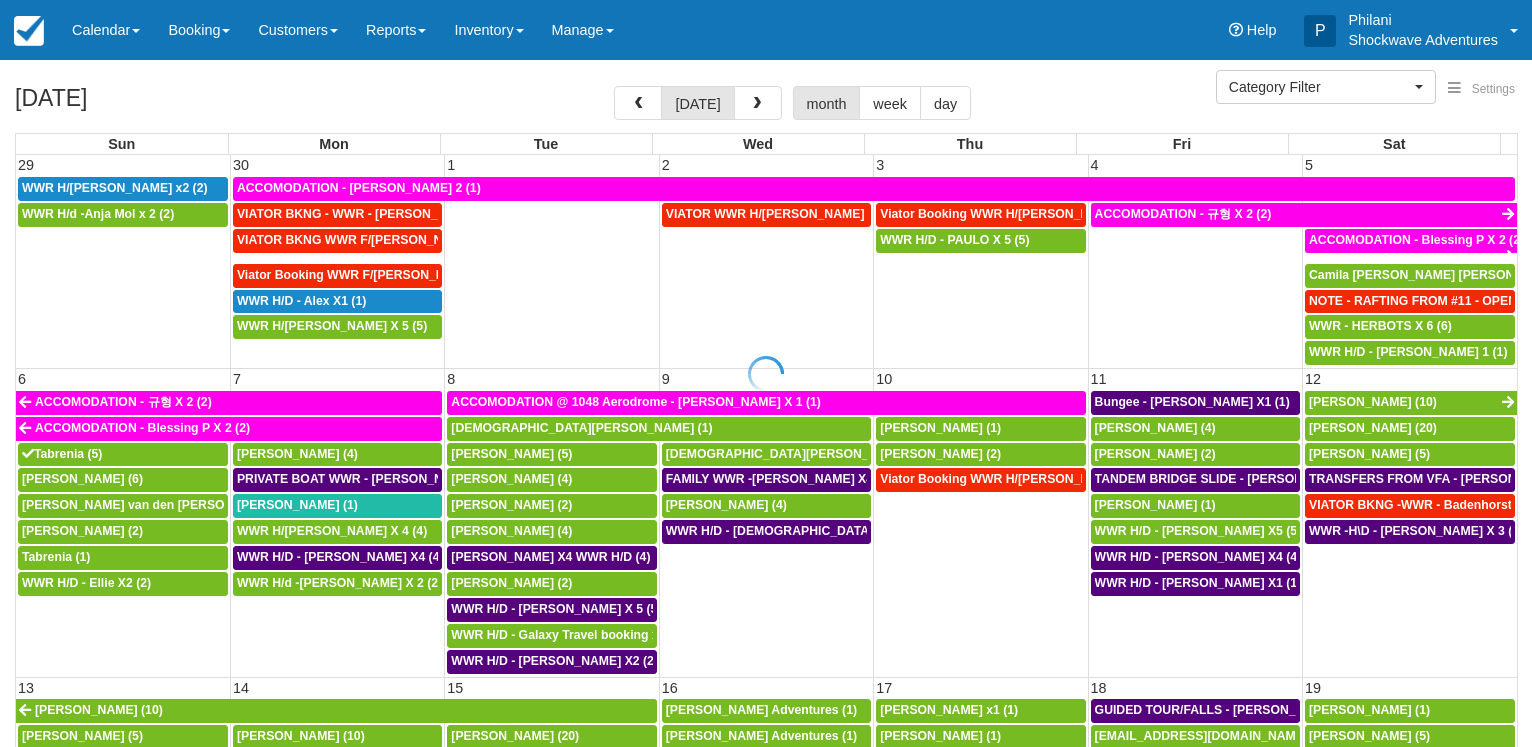 select 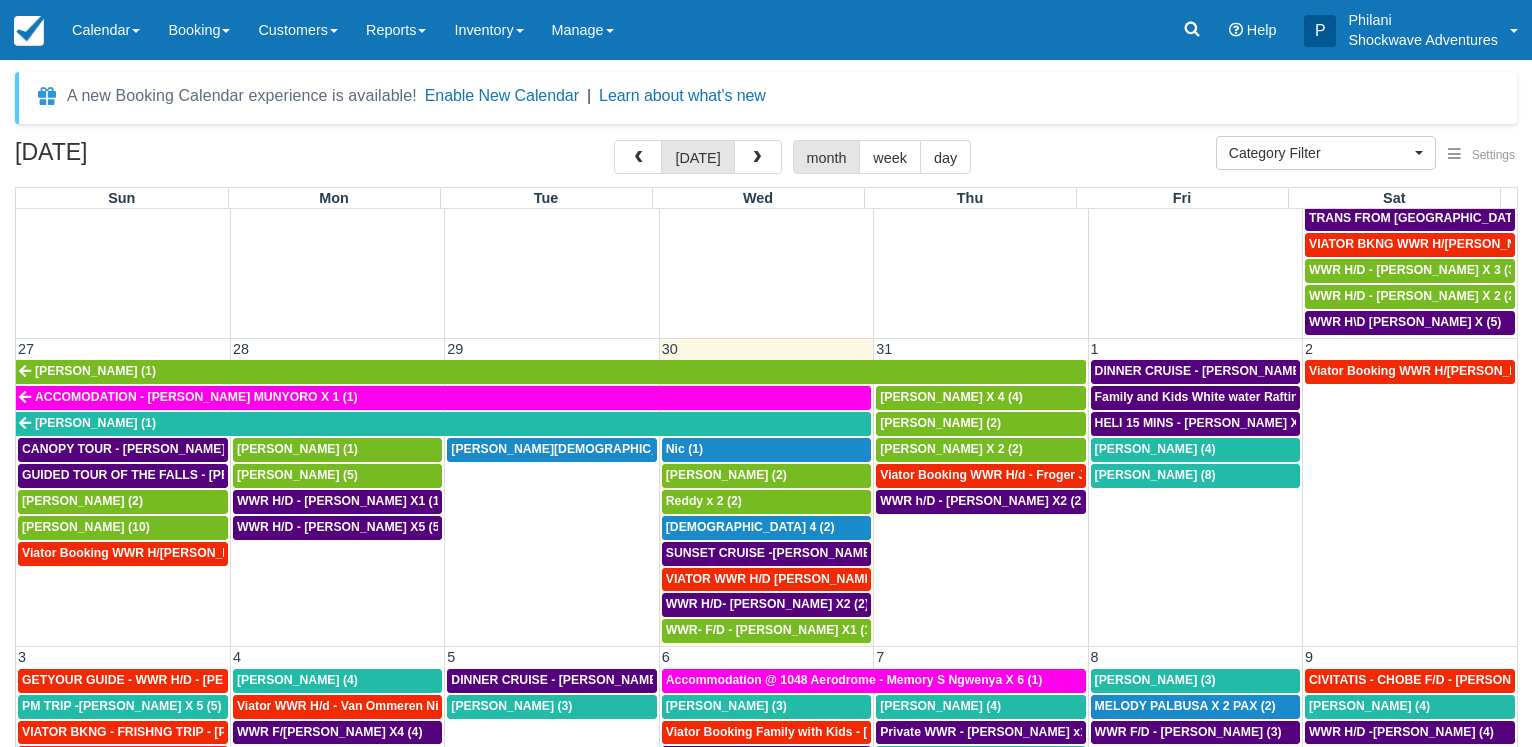 scroll, scrollTop: 1152, scrollLeft: 0, axis: vertical 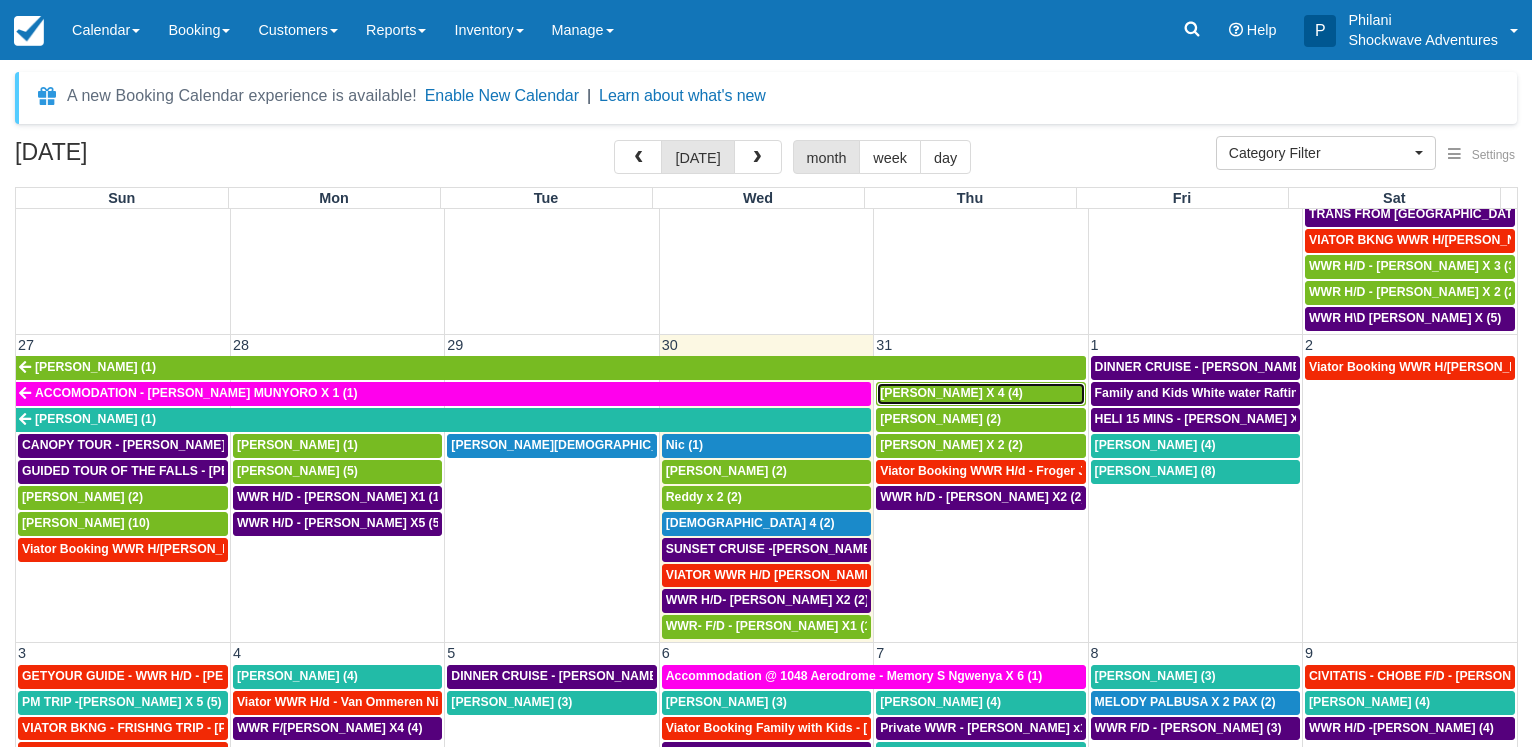 click on "ARCHIE WOODHOUSE X 4 (4)" at bounding box center (951, 393) 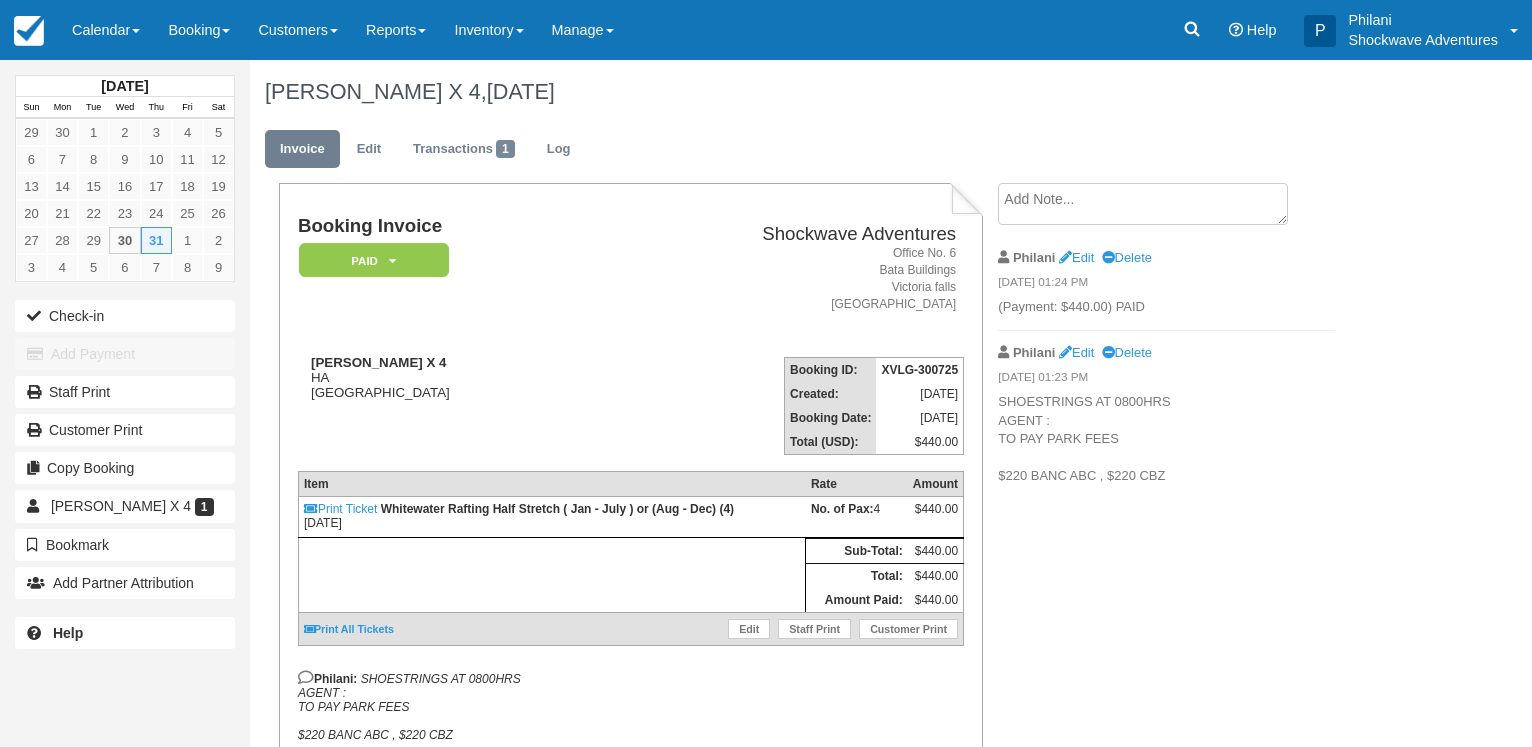 scroll, scrollTop: 0, scrollLeft: 0, axis: both 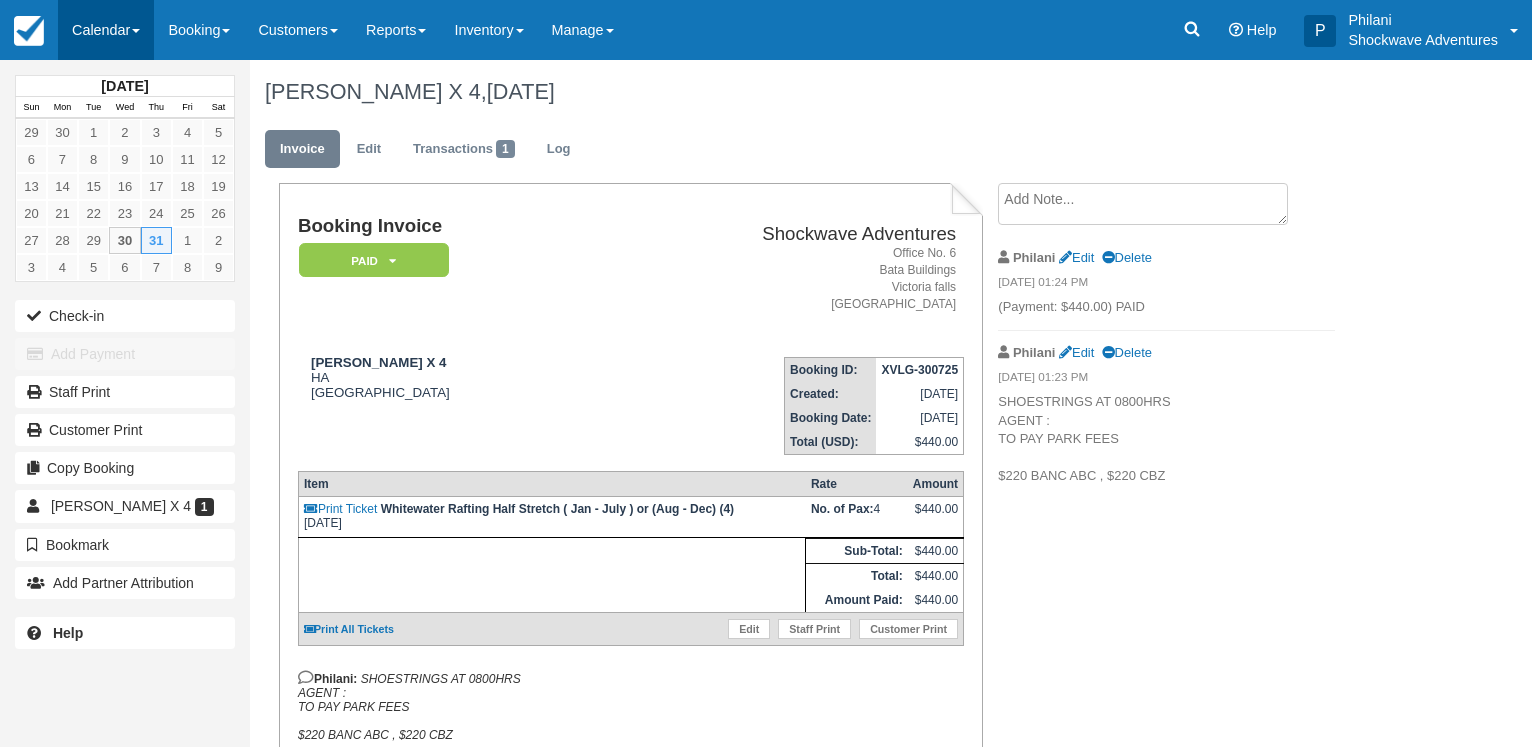 click on "Calendar" at bounding box center (106, 30) 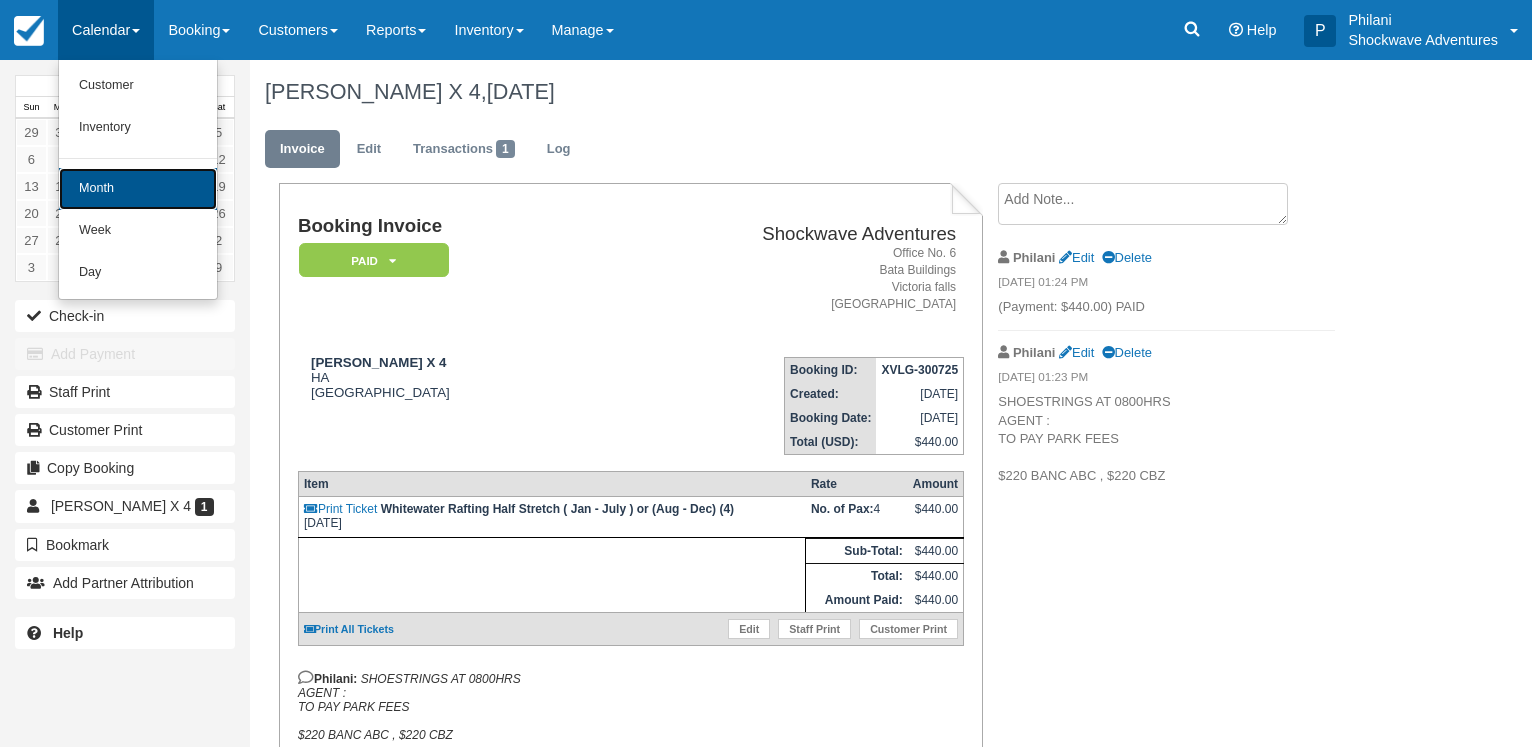 click on "Month" at bounding box center (138, 189) 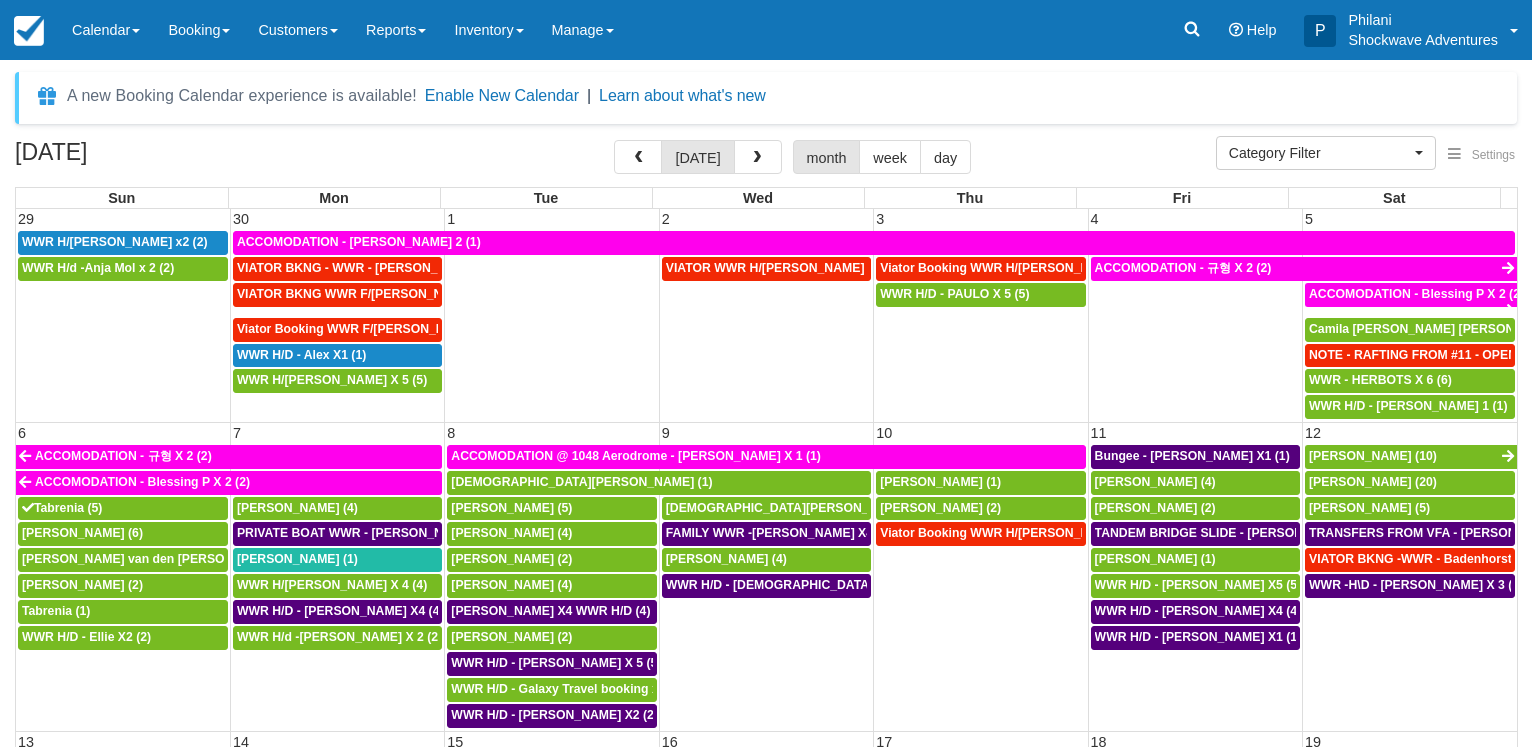 select 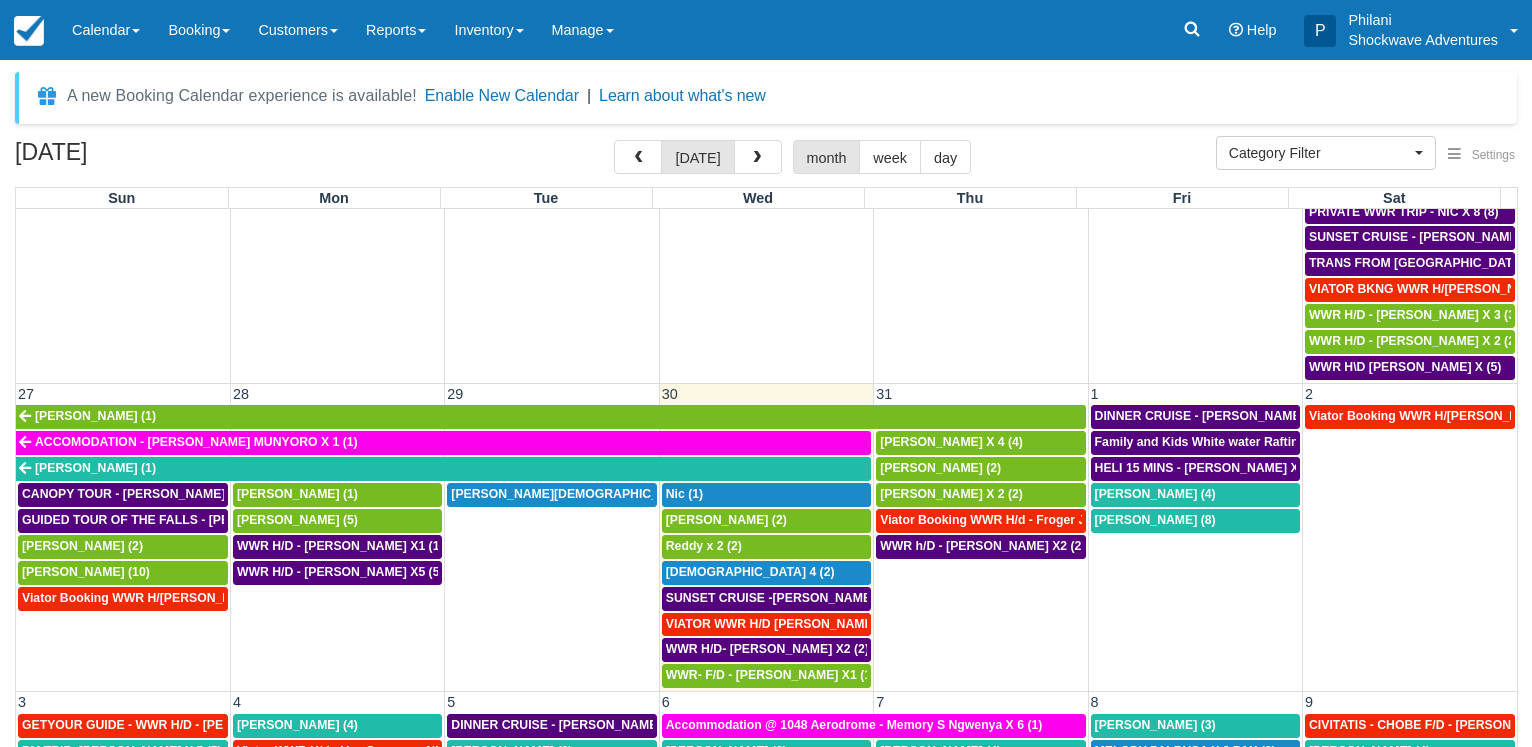 scroll, scrollTop: 1152, scrollLeft: 0, axis: vertical 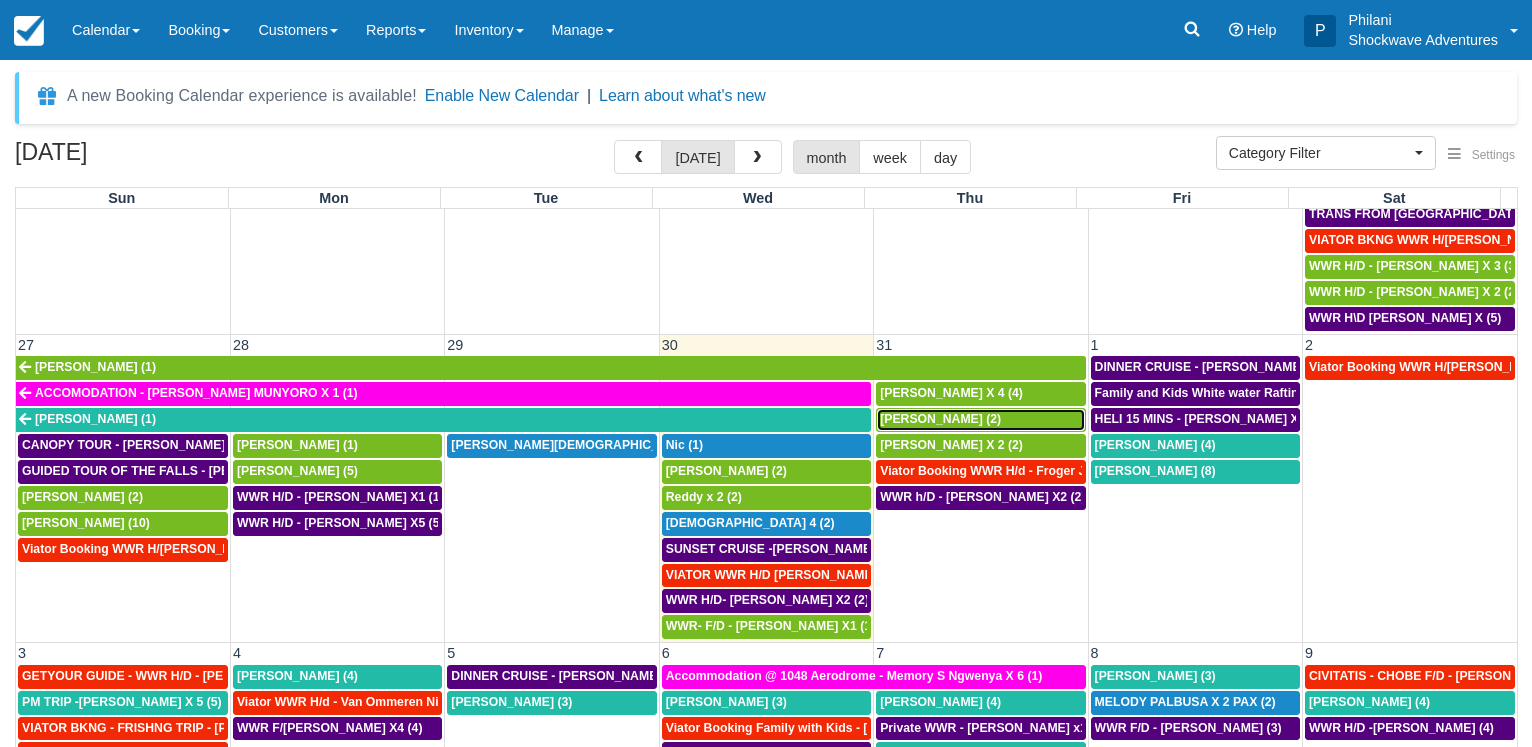 click on "Ryan smith (2)" at bounding box center [980, 420] 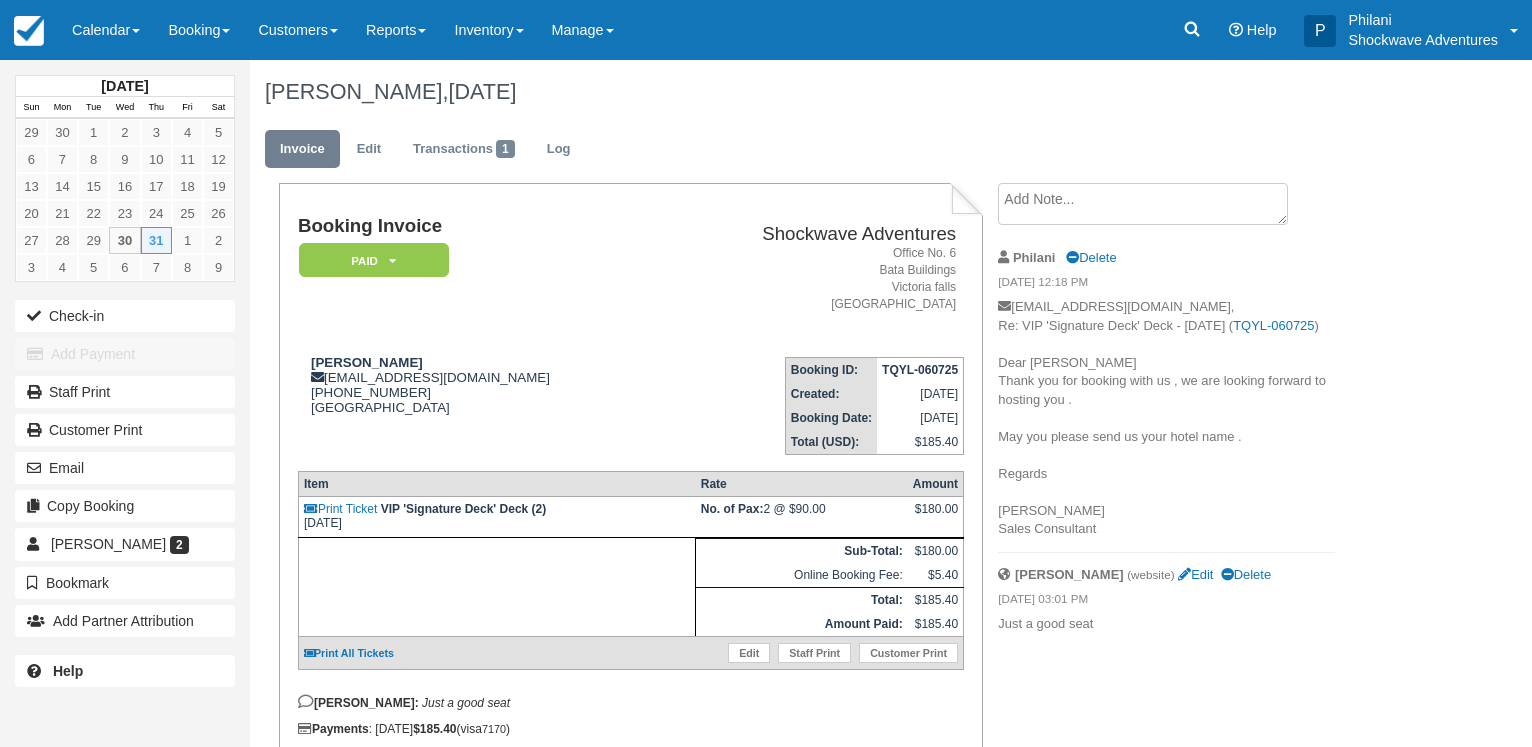 scroll, scrollTop: 0, scrollLeft: 0, axis: both 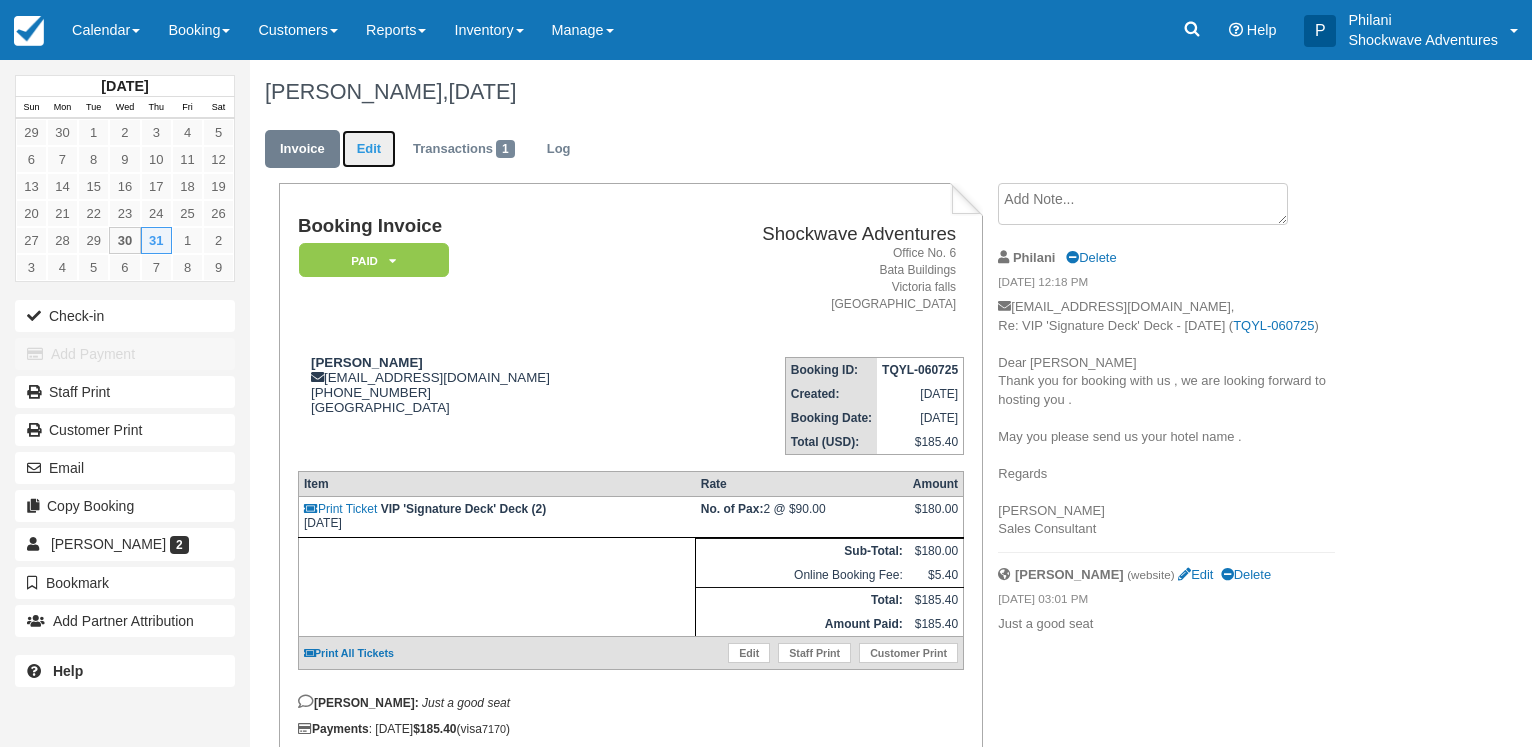 click on "Edit" at bounding box center (369, 149) 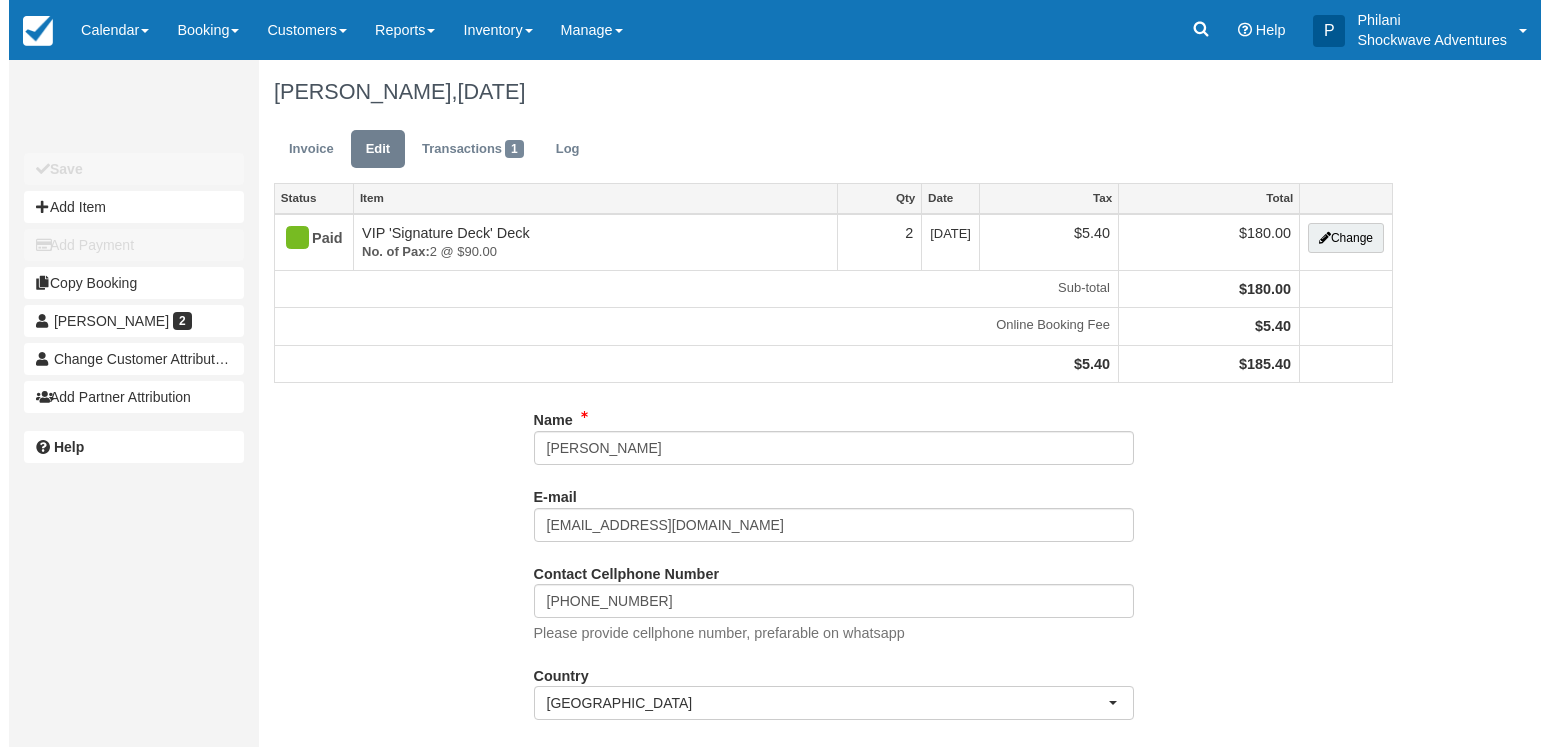 scroll, scrollTop: 0, scrollLeft: 0, axis: both 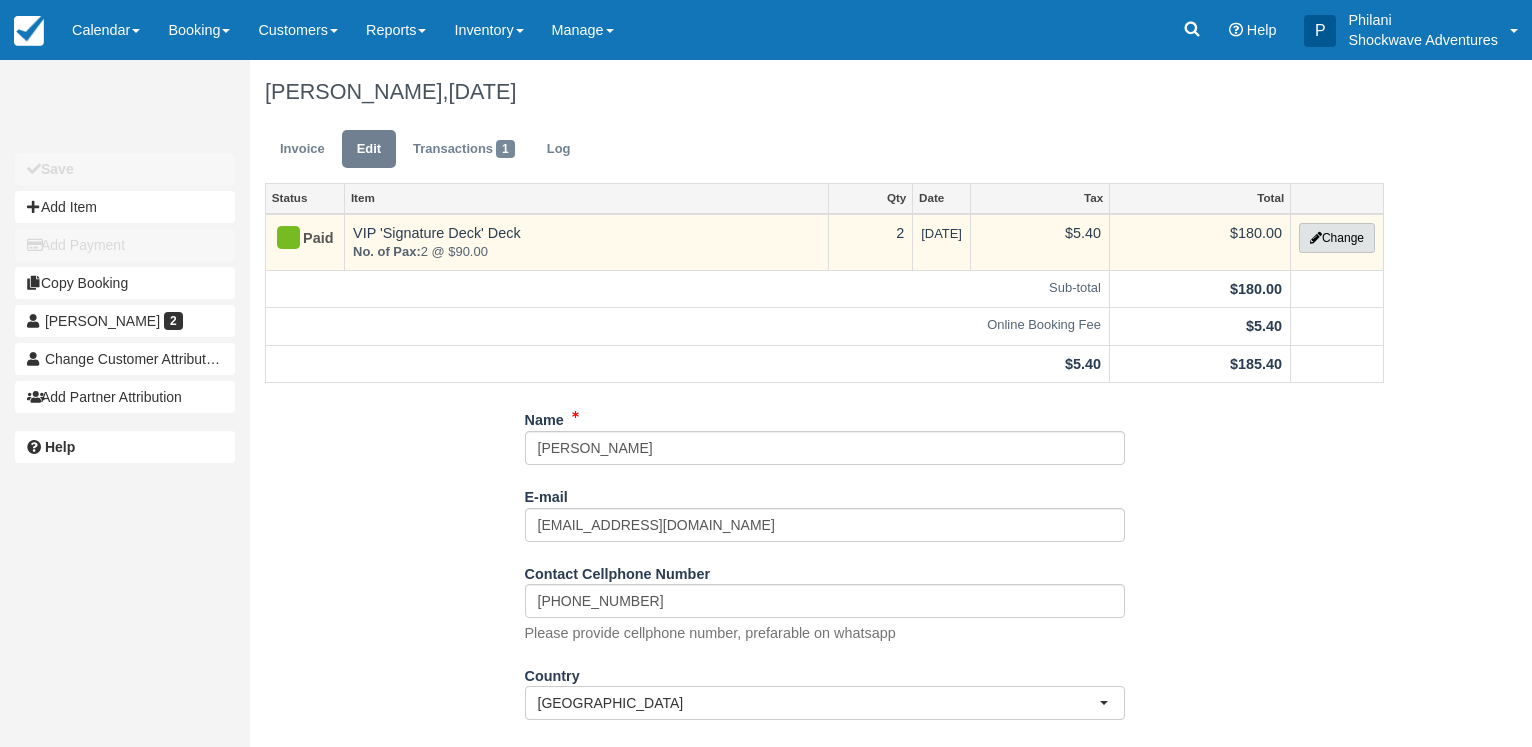 click at bounding box center [1316, 238] 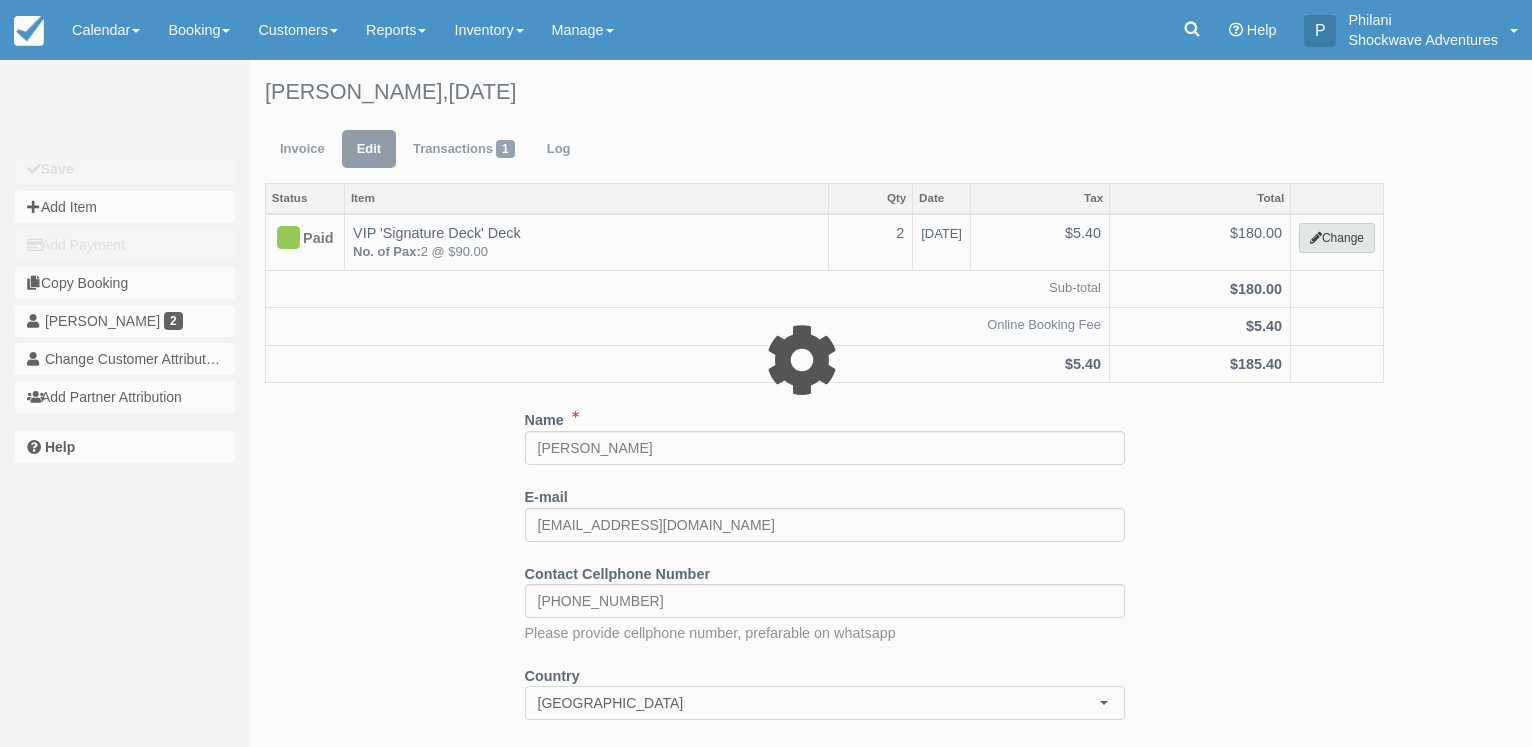 select on "22" 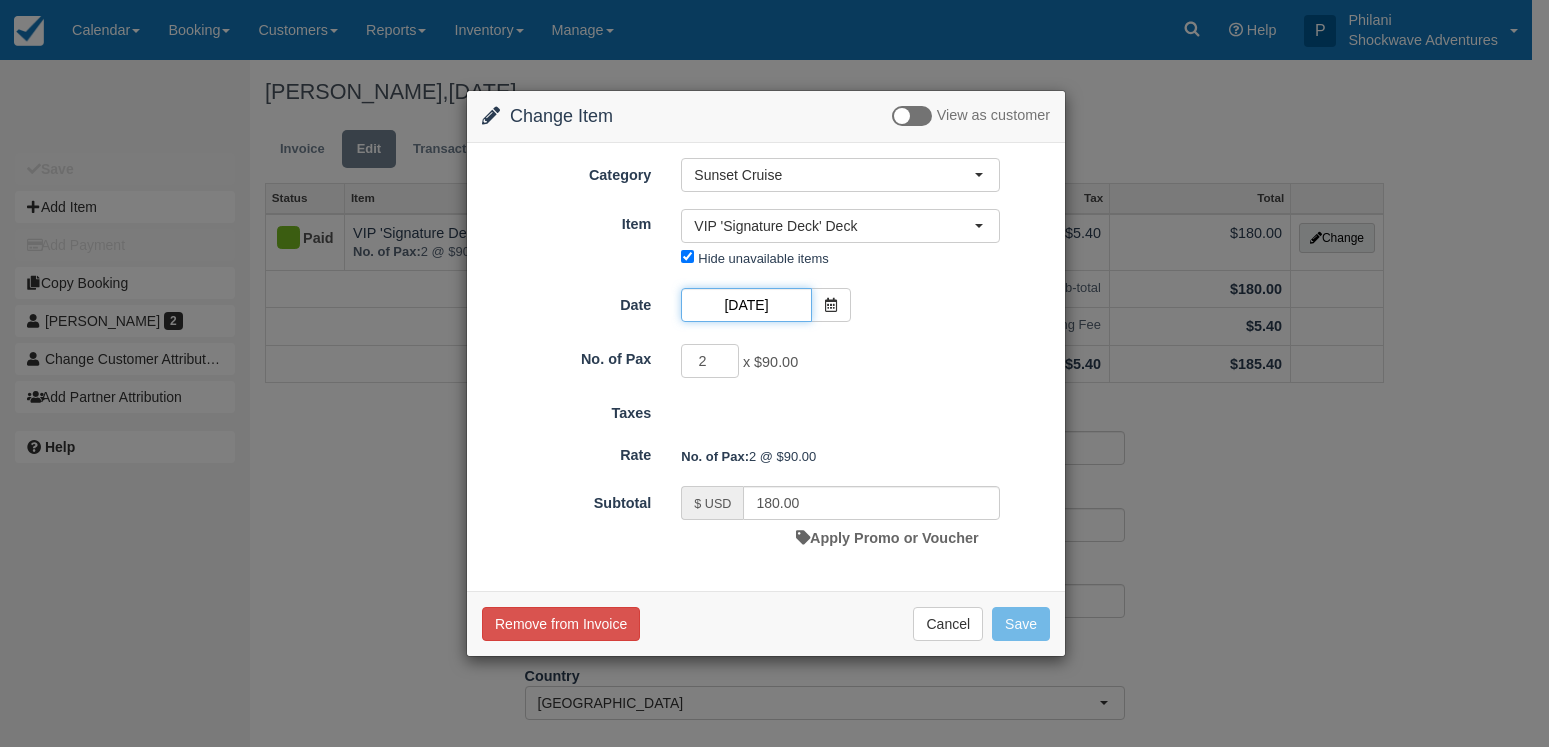 click on "07/31/25" at bounding box center (746, 305) 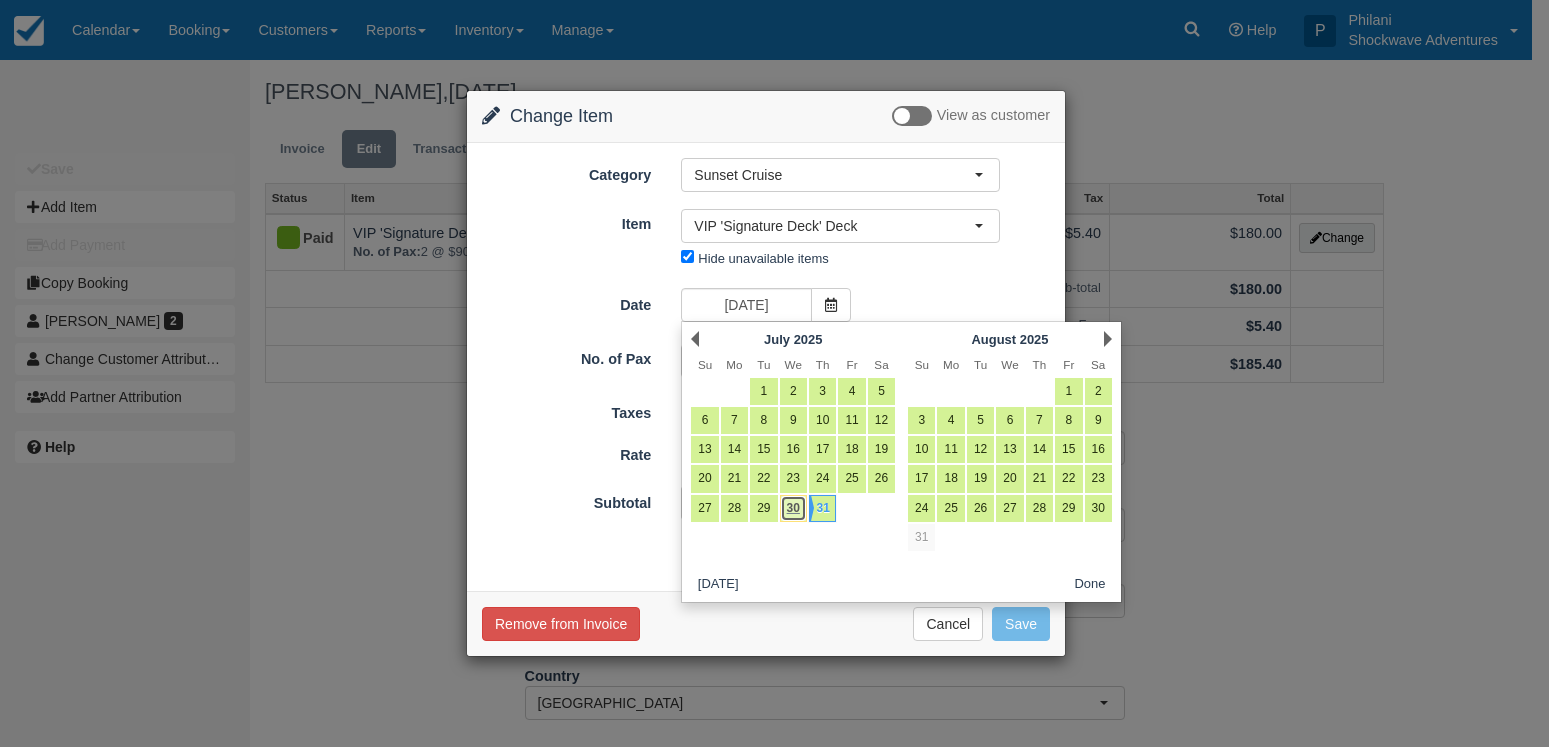 click on "30" at bounding box center [793, 508] 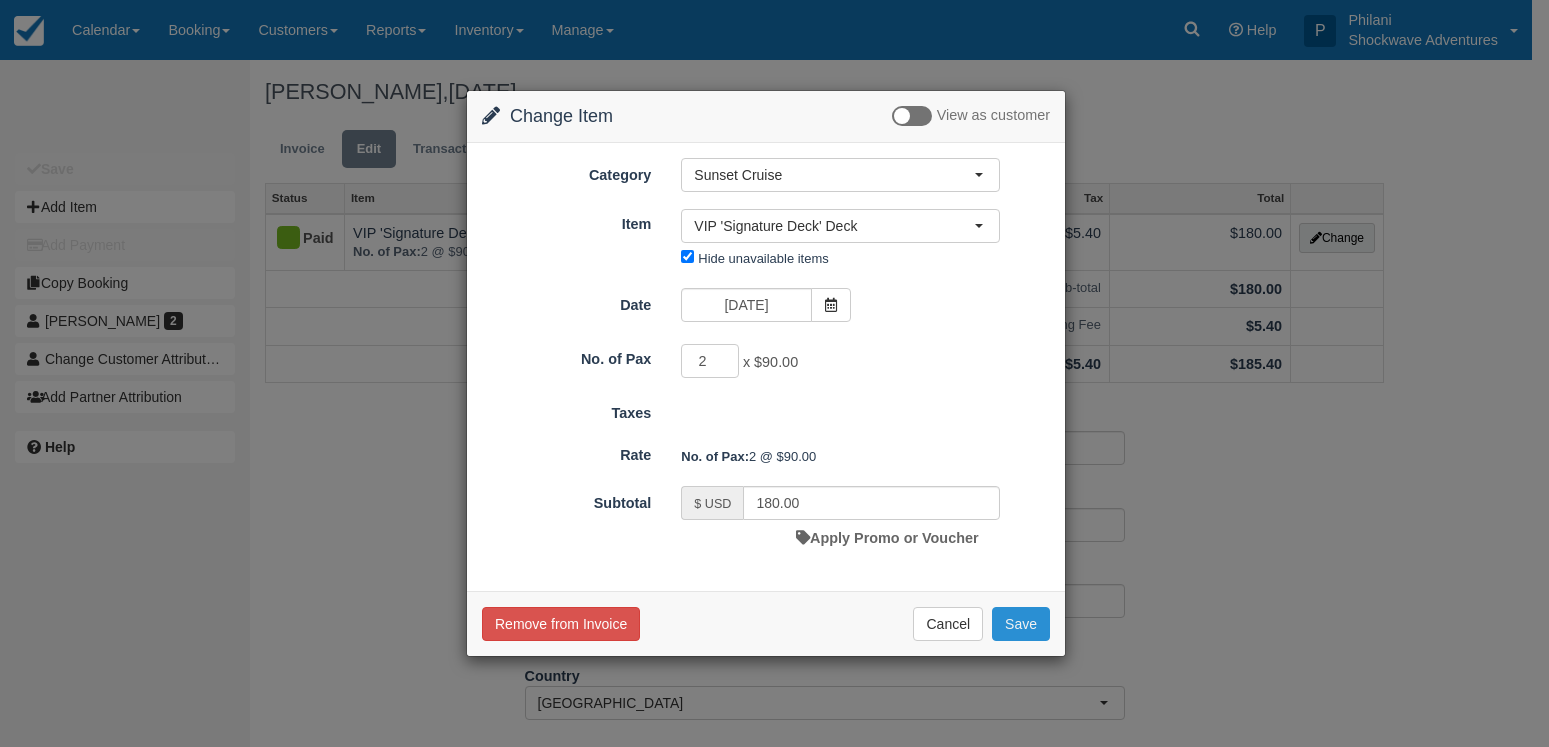 click on "Save" at bounding box center [1021, 624] 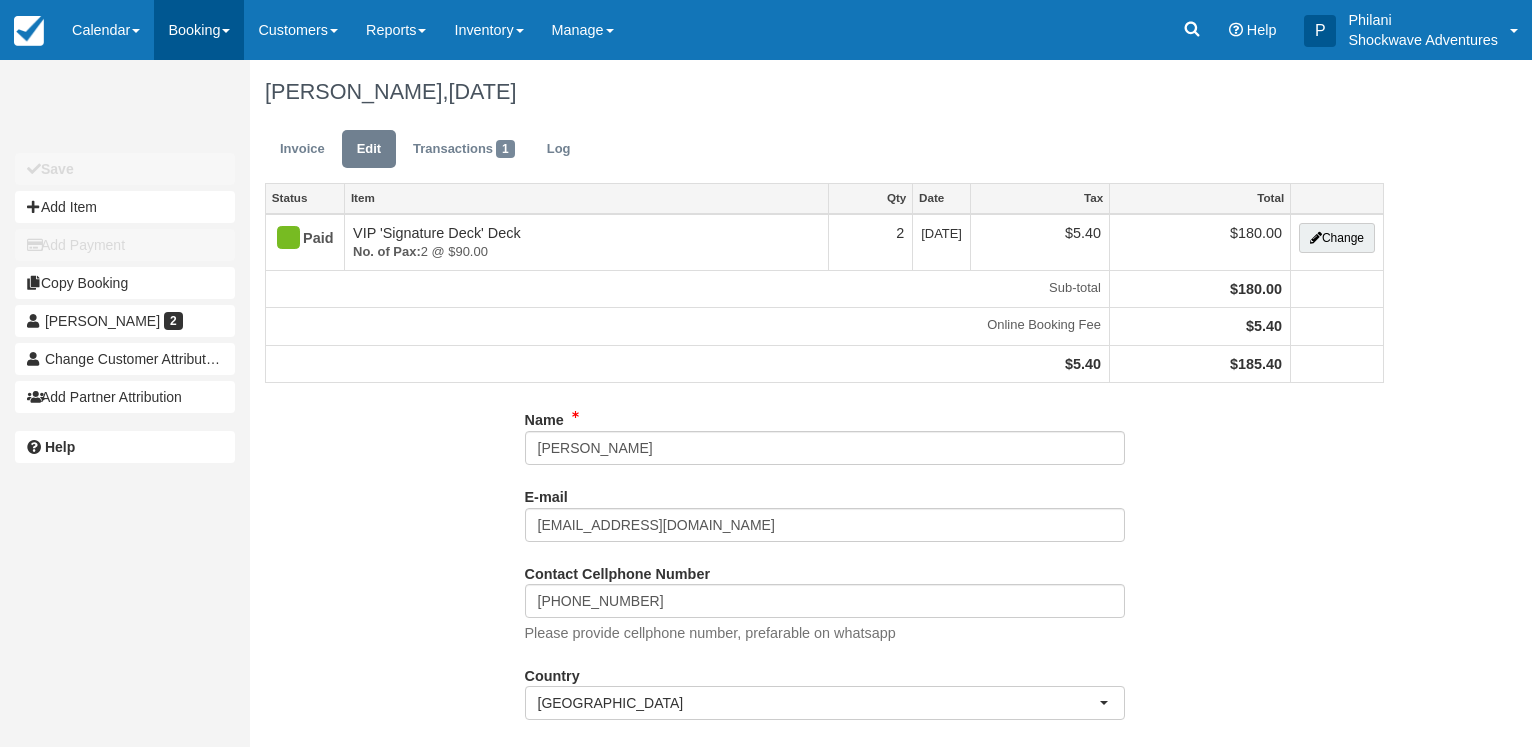 scroll, scrollTop: 0, scrollLeft: 0, axis: both 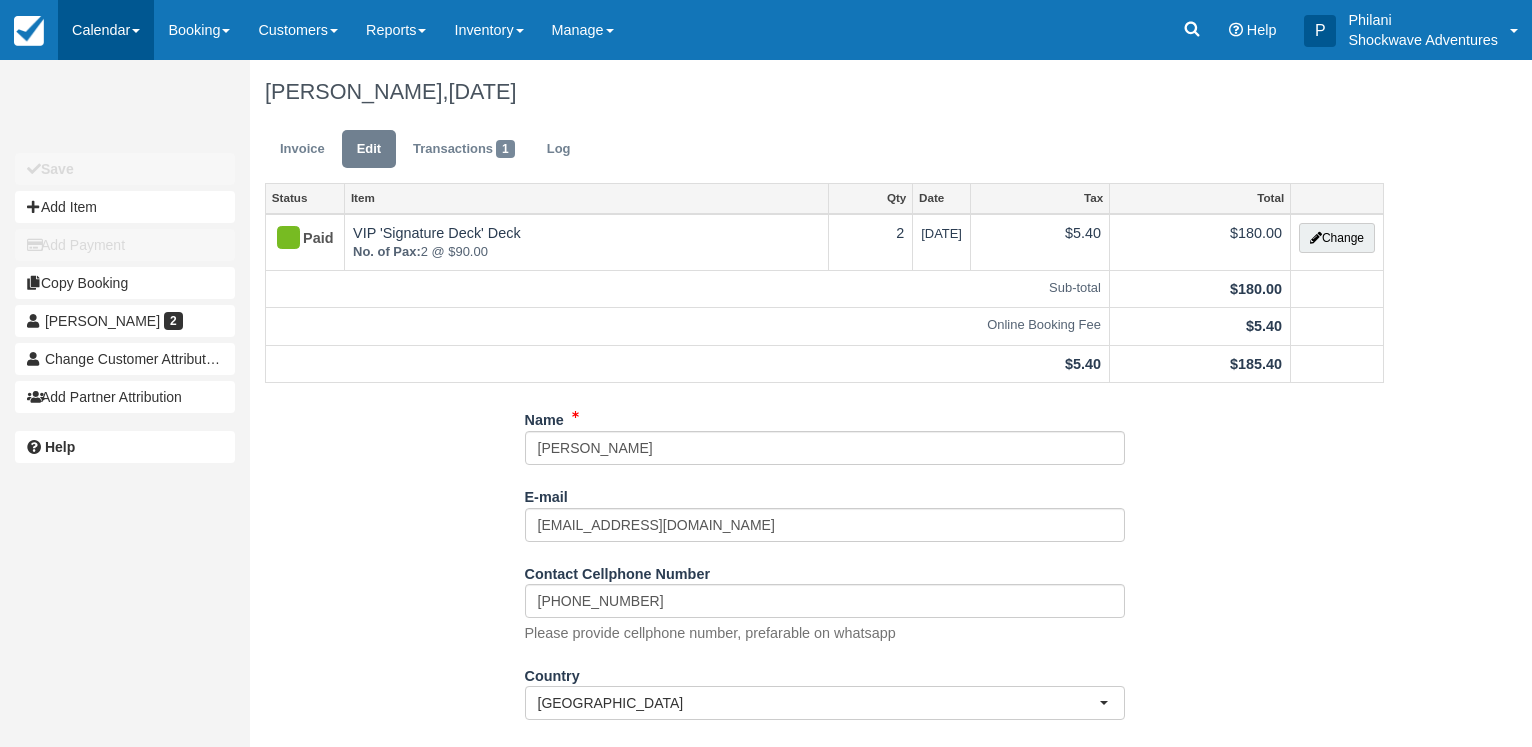 click on "Calendar" at bounding box center (106, 30) 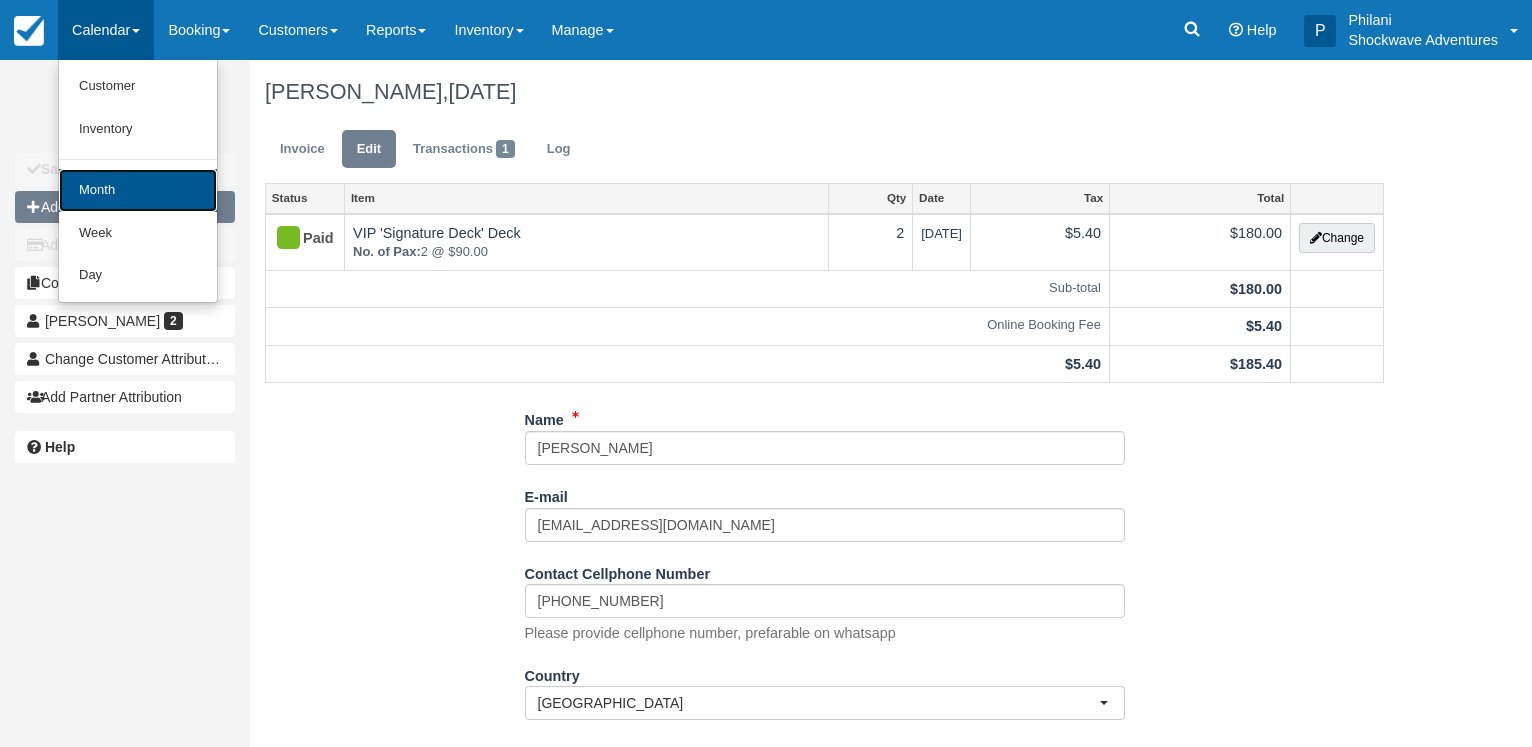 click on "Month" at bounding box center [138, 190] 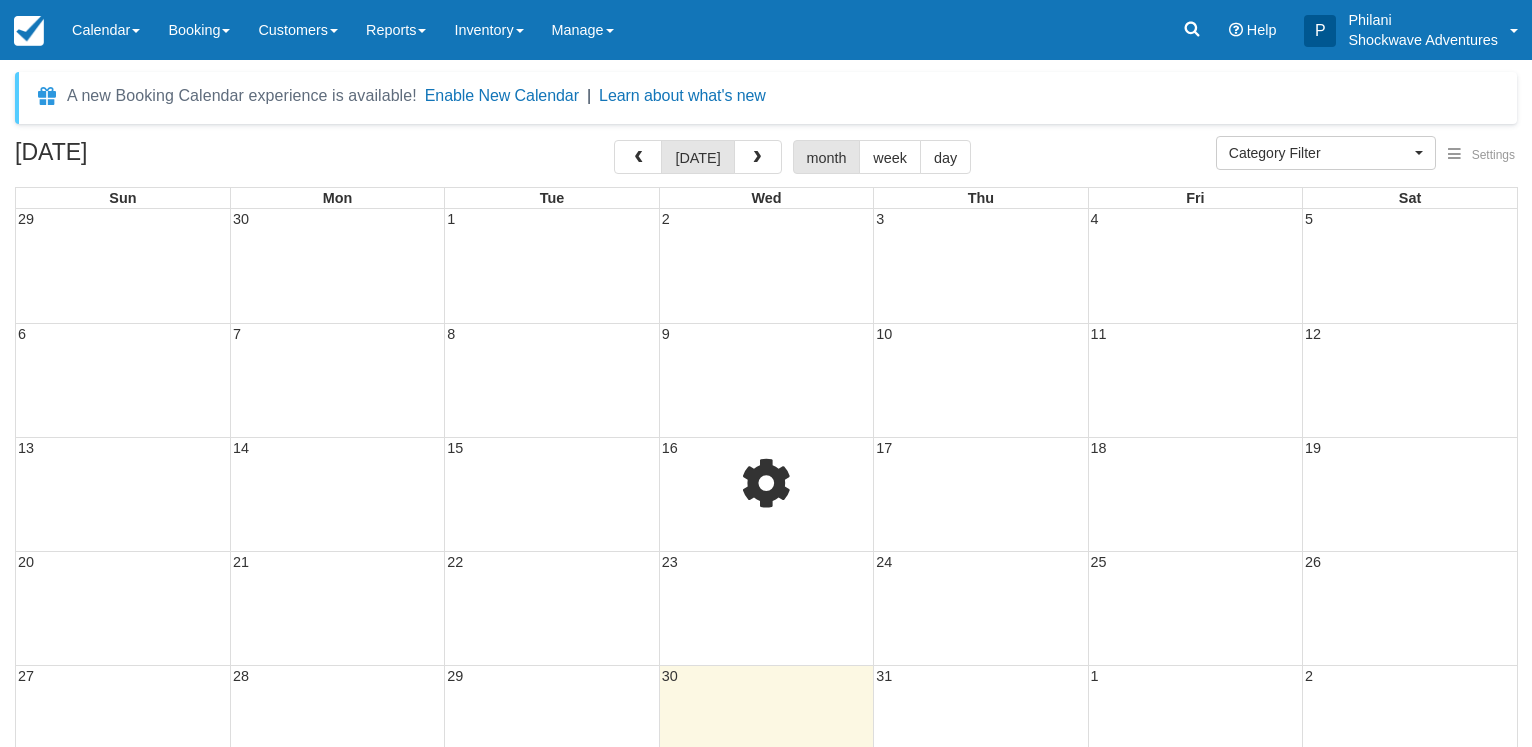 select 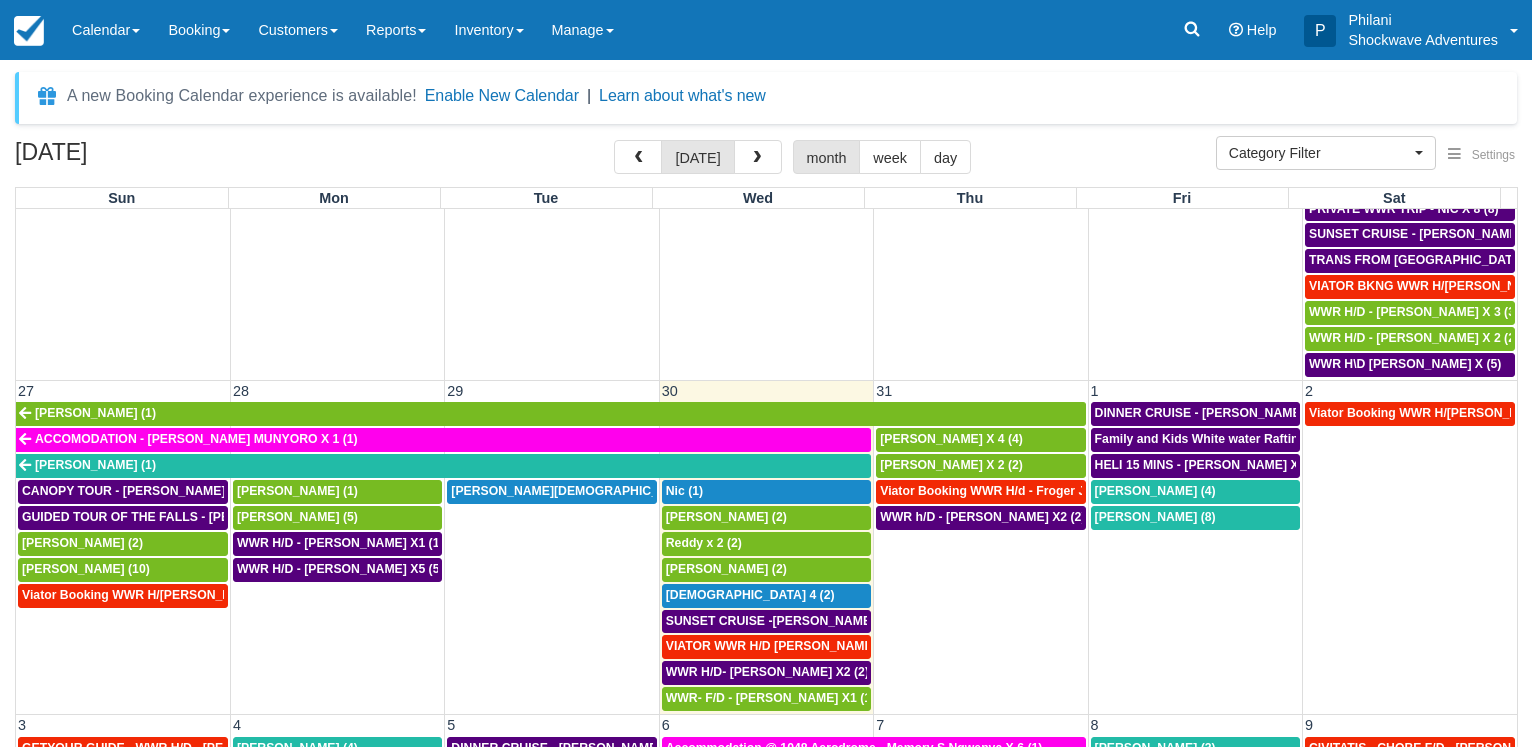scroll, scrollTop: 1182, scrollLeft: 0, axis: vertical 